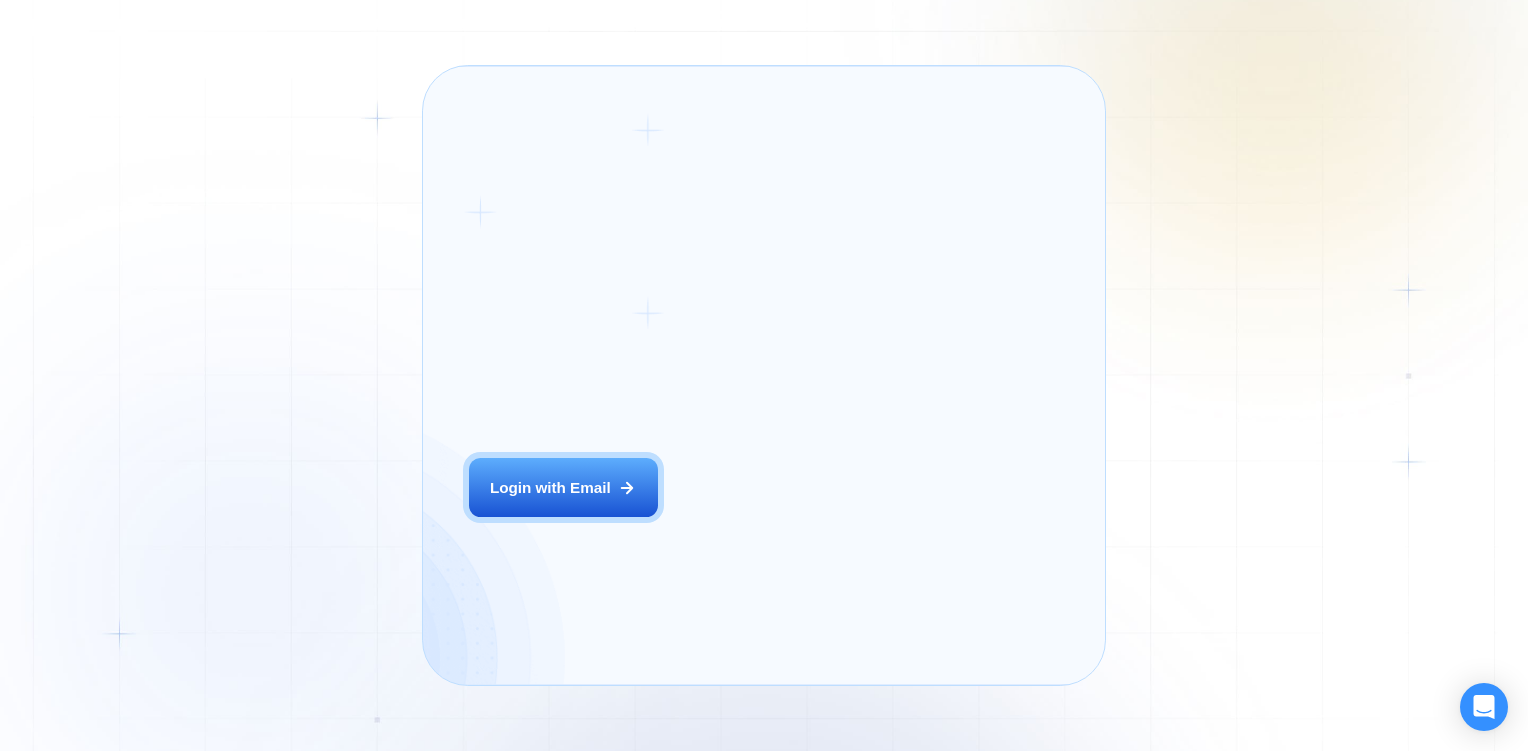 scroll, scrollTop: 0, scrollLeft: 0, axis: both 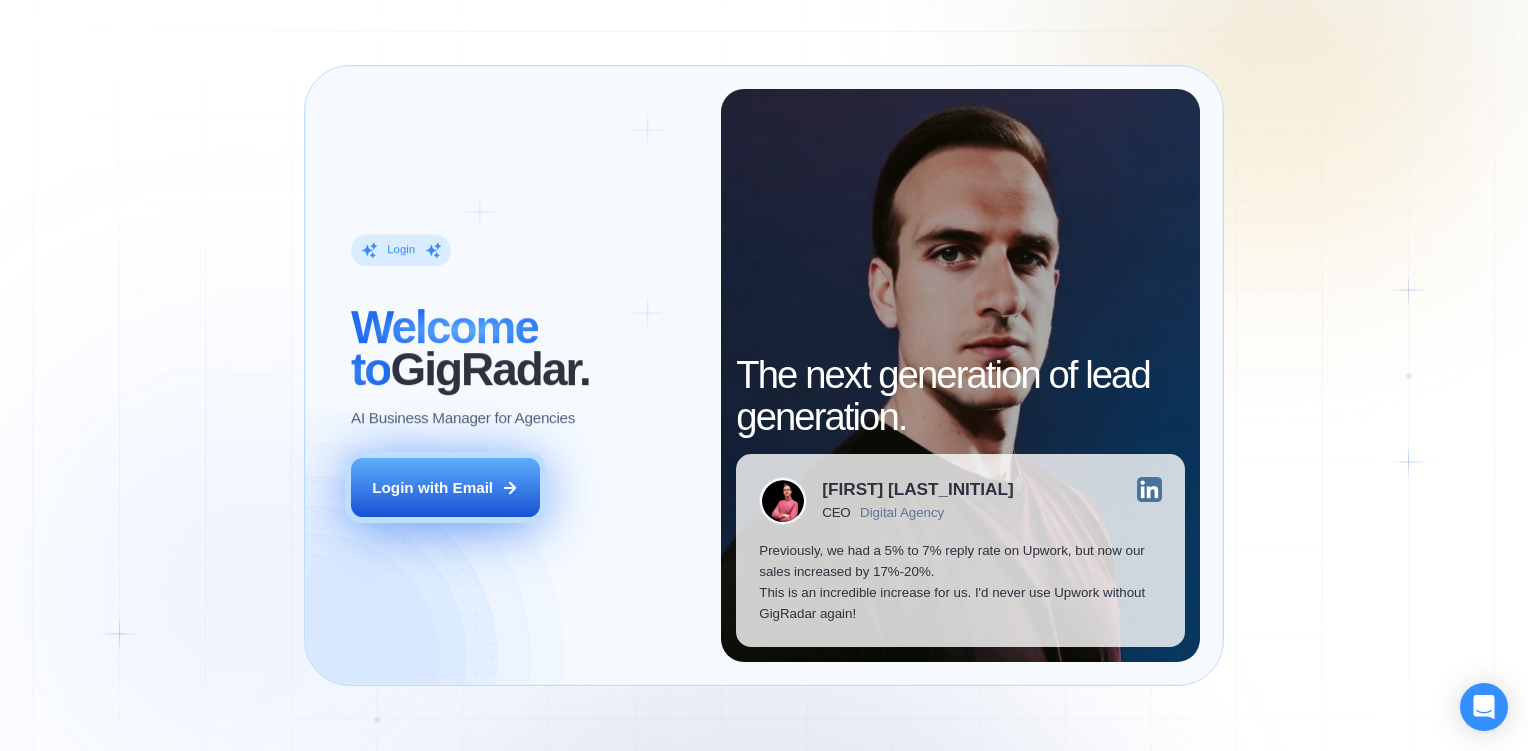 click on "Login with Email" at bounding box center (432, 487) 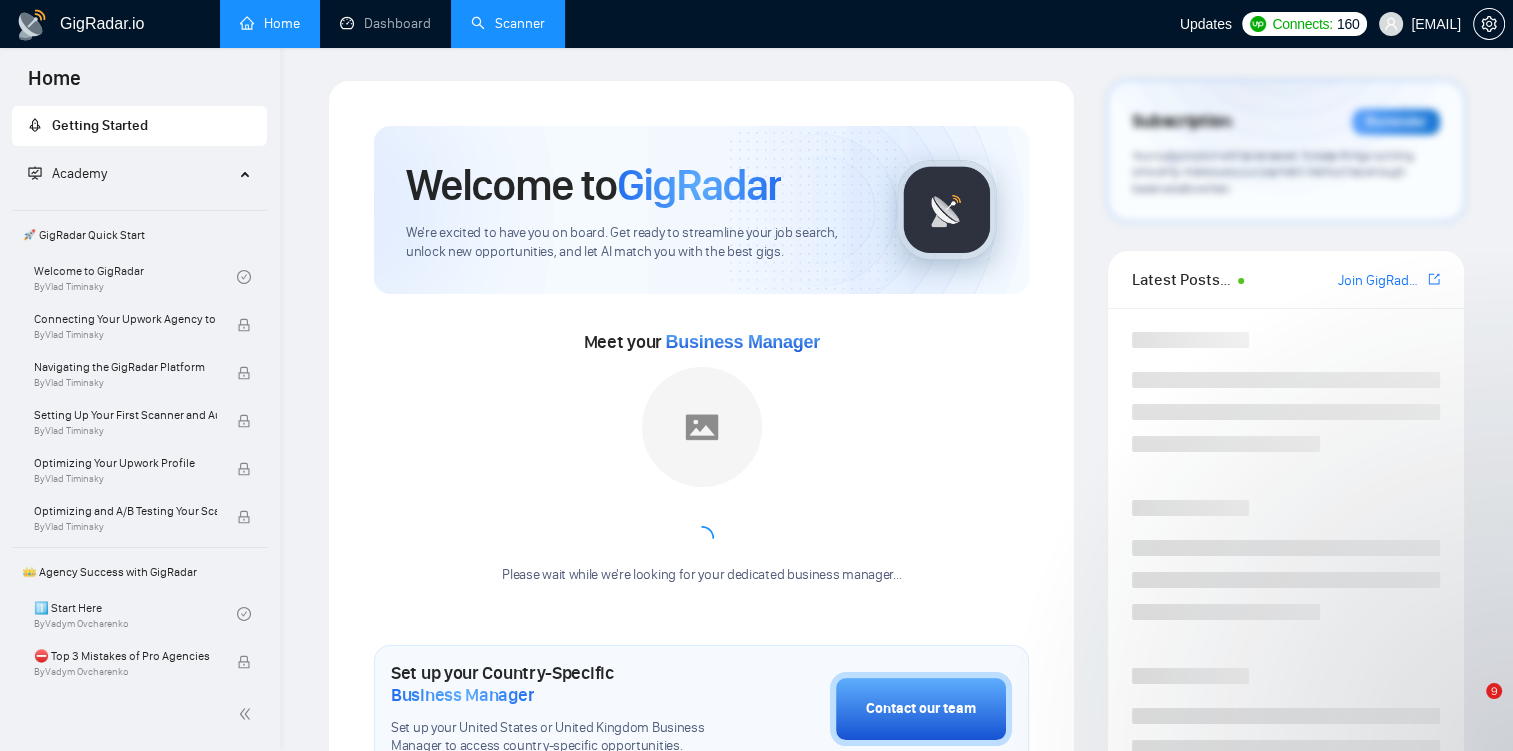 click on "Scanner" at bounding box center [508, 23] 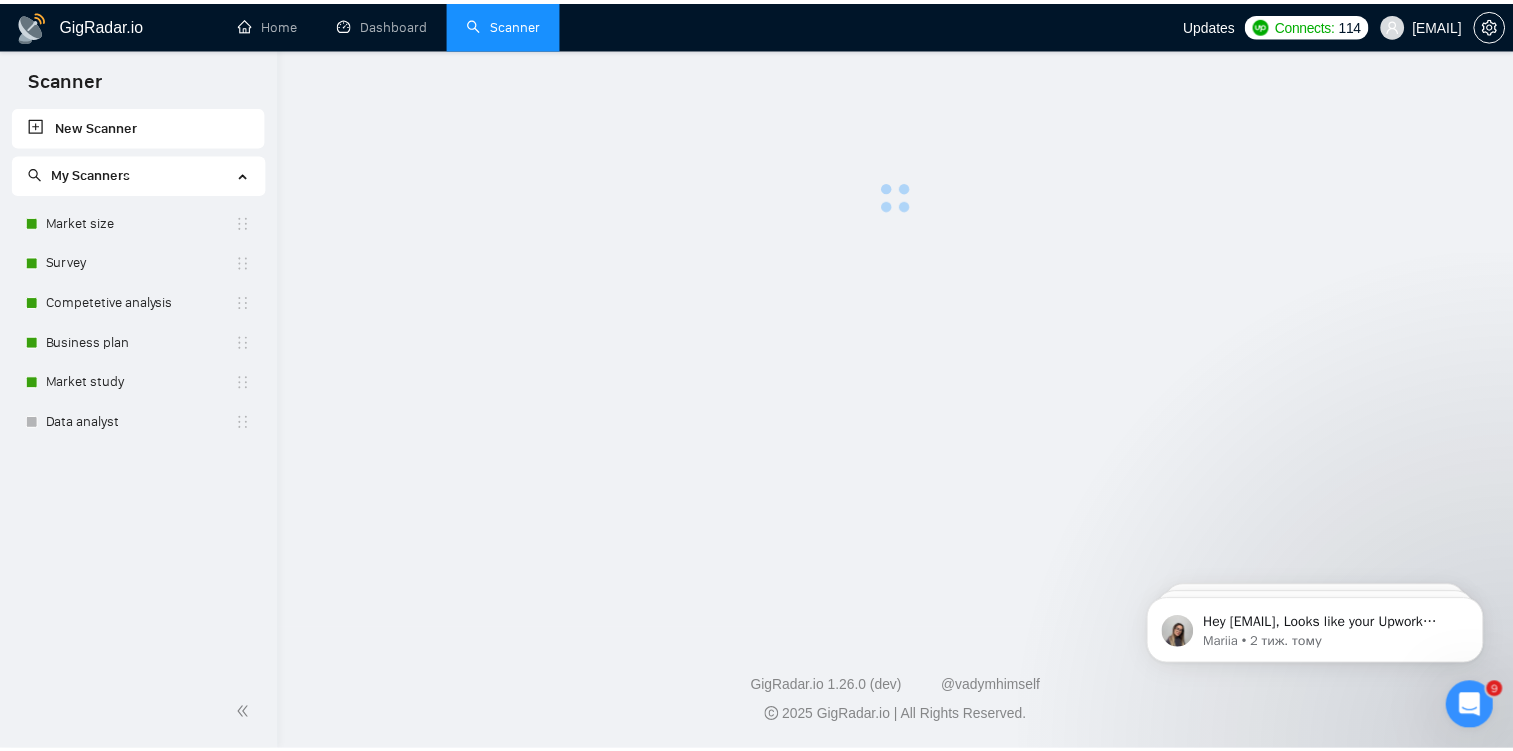 scroll, scrollTop: 0, scrollLeft: 0, axis: both 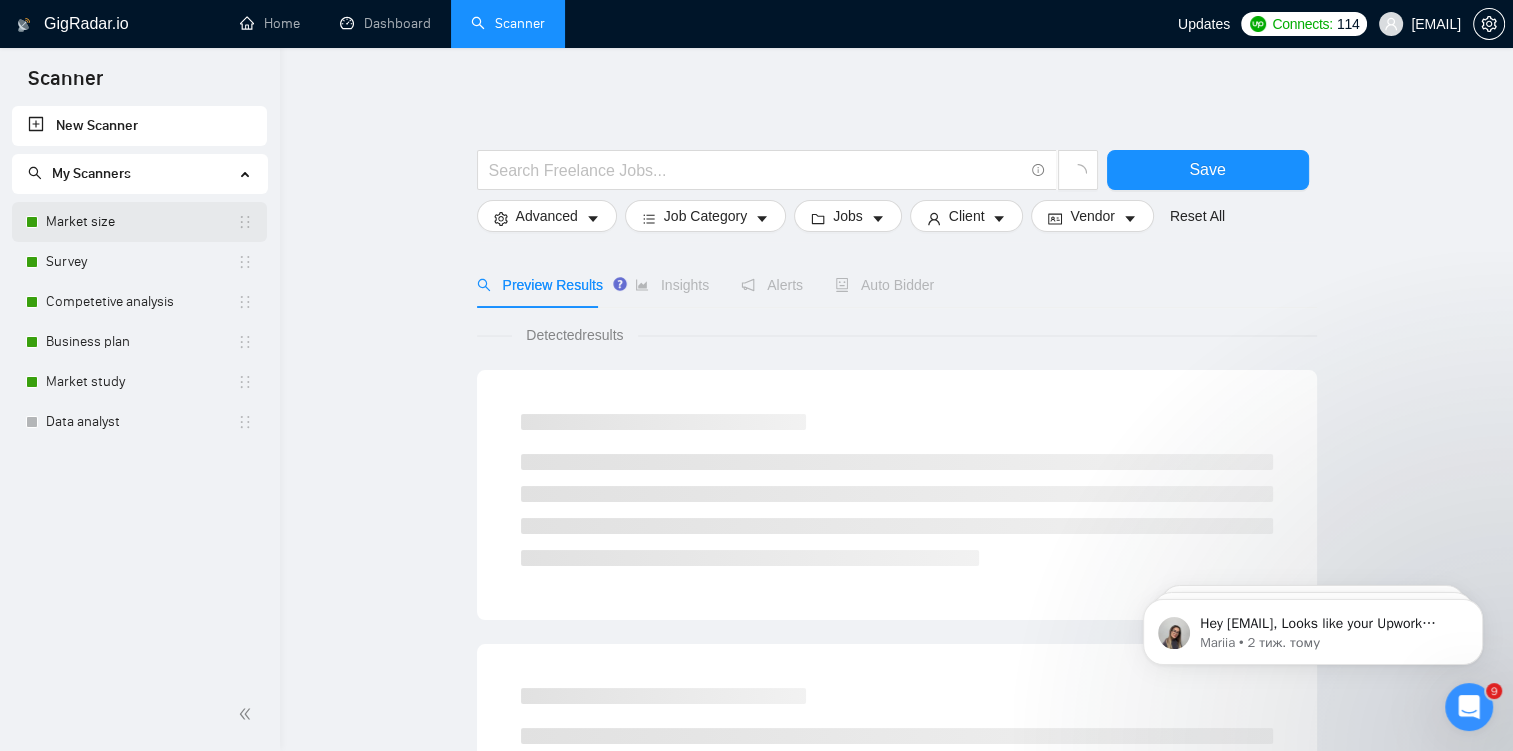 click on "Market size" at bounding box center (141, 222) 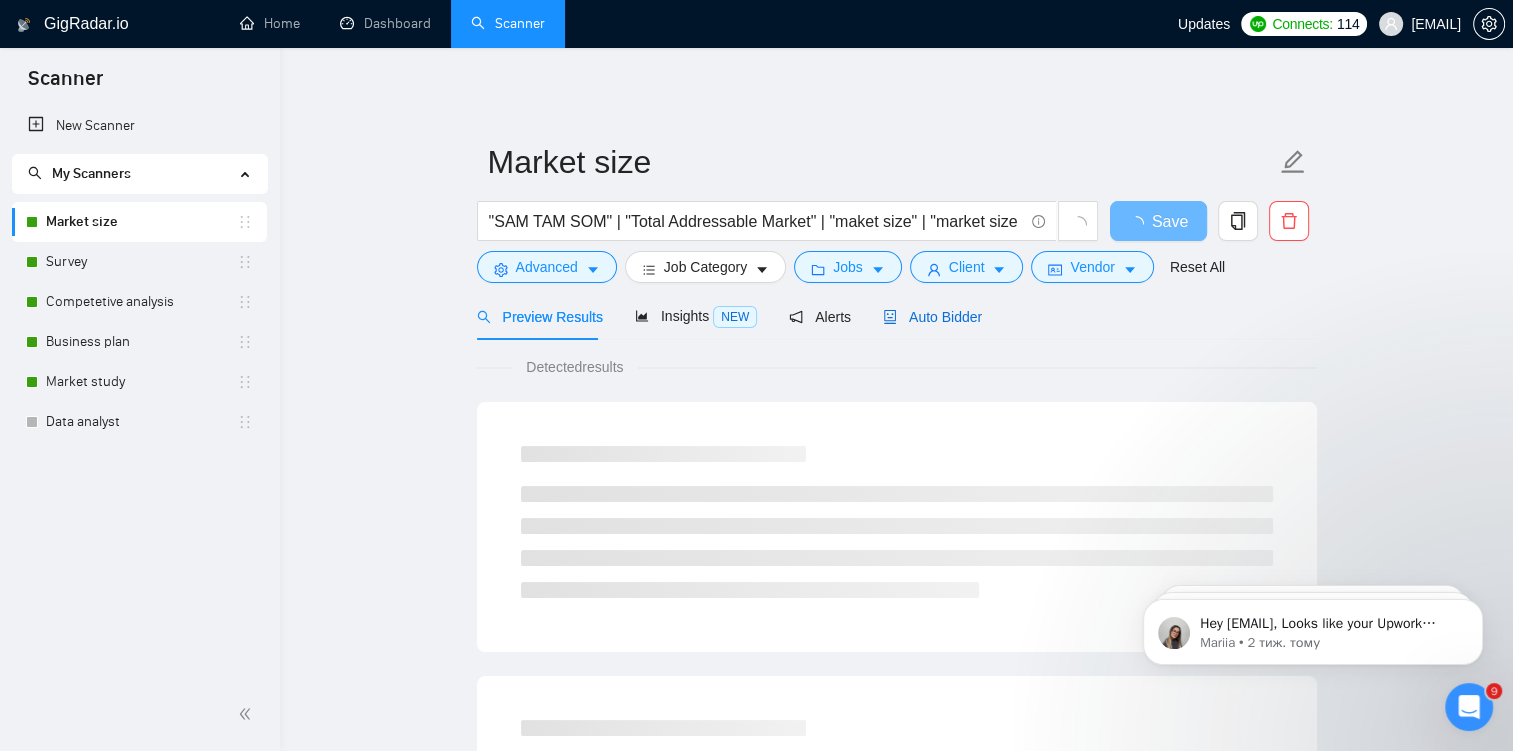 click on "Auto Bidder" at bounding box center (932, 317) 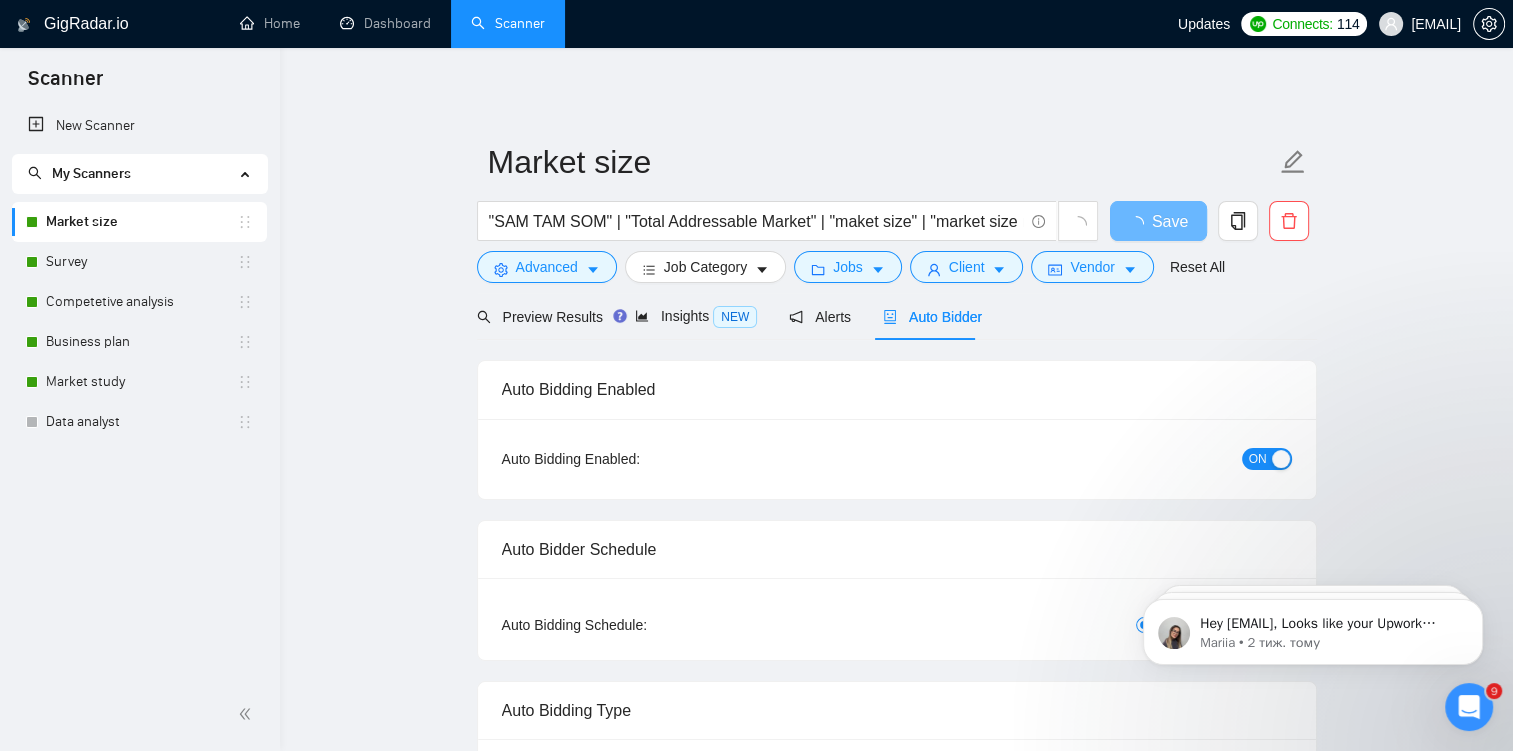 checkbox on "true" 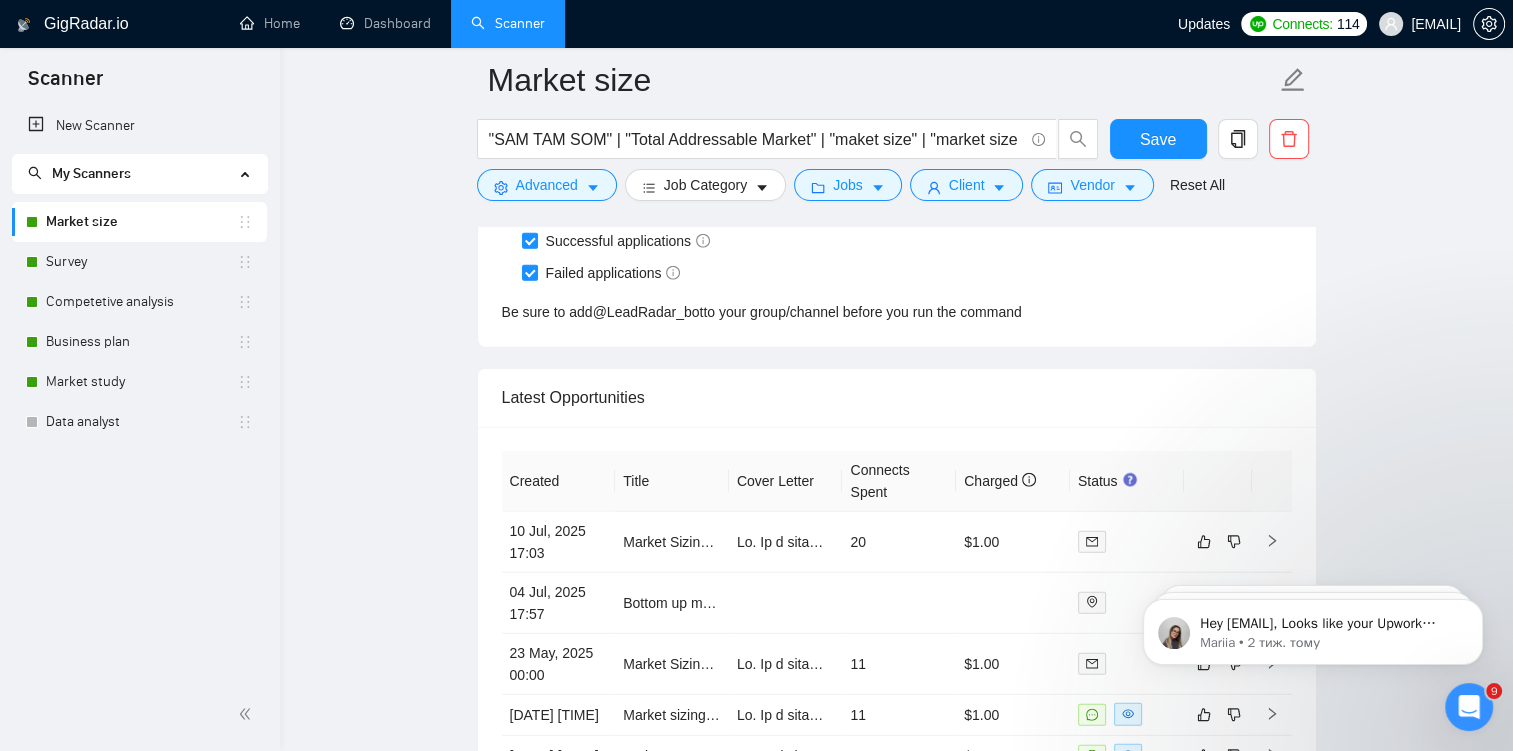scroll, scrollTop: 5122, scrollLeft: 0, axis: vertical 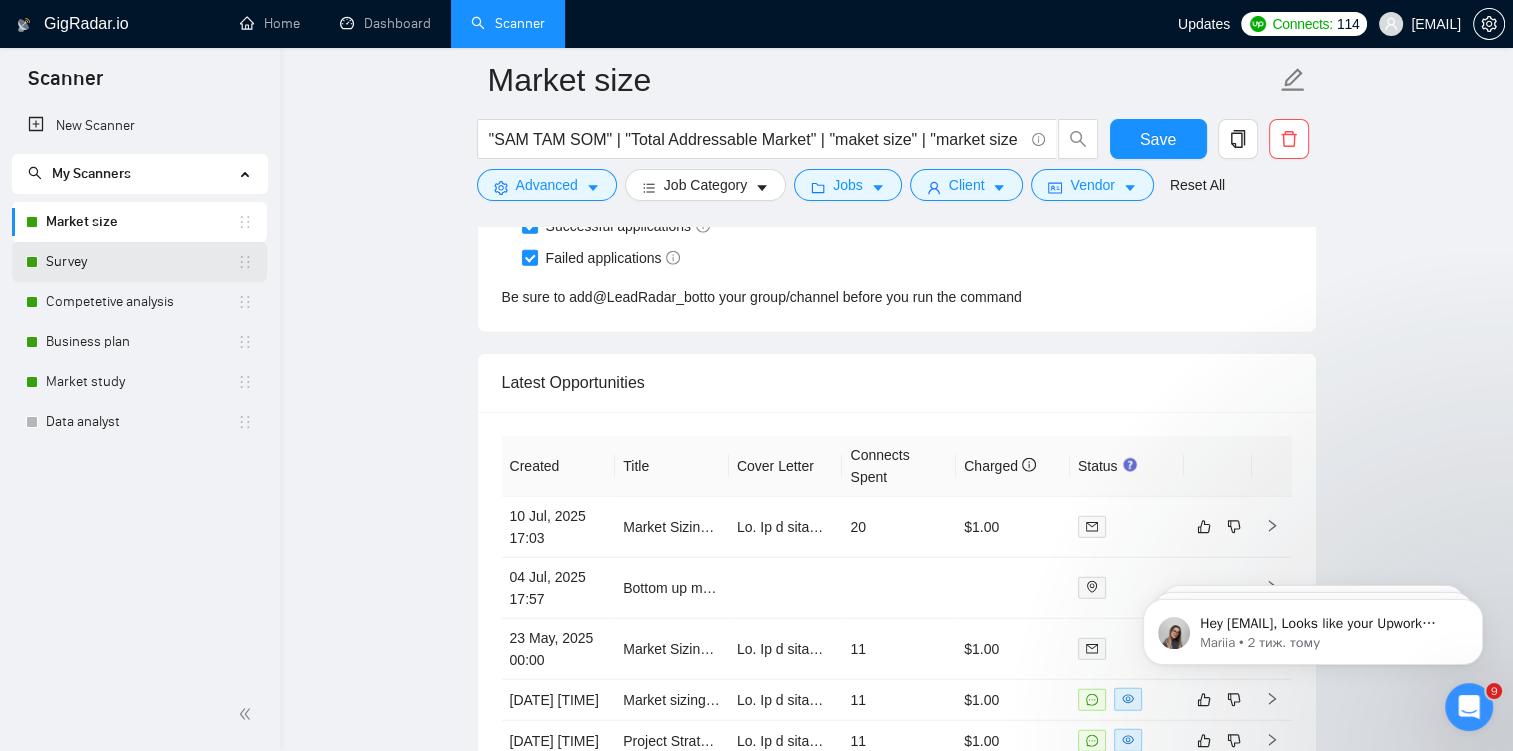 click on "Survey" at bounding box center (141, 262) 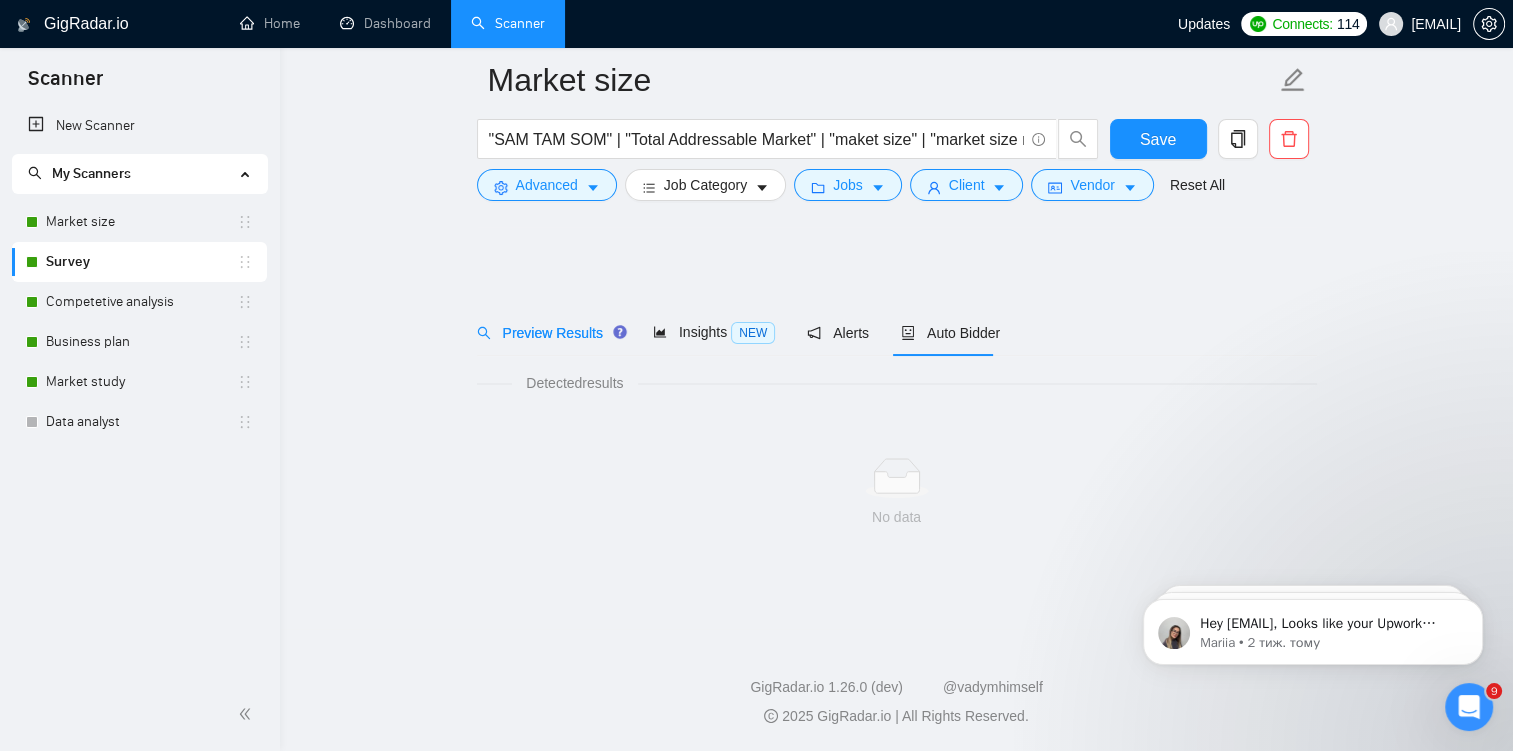 scroll, scrollTop: 0, scrollLeft: 0, axis: both 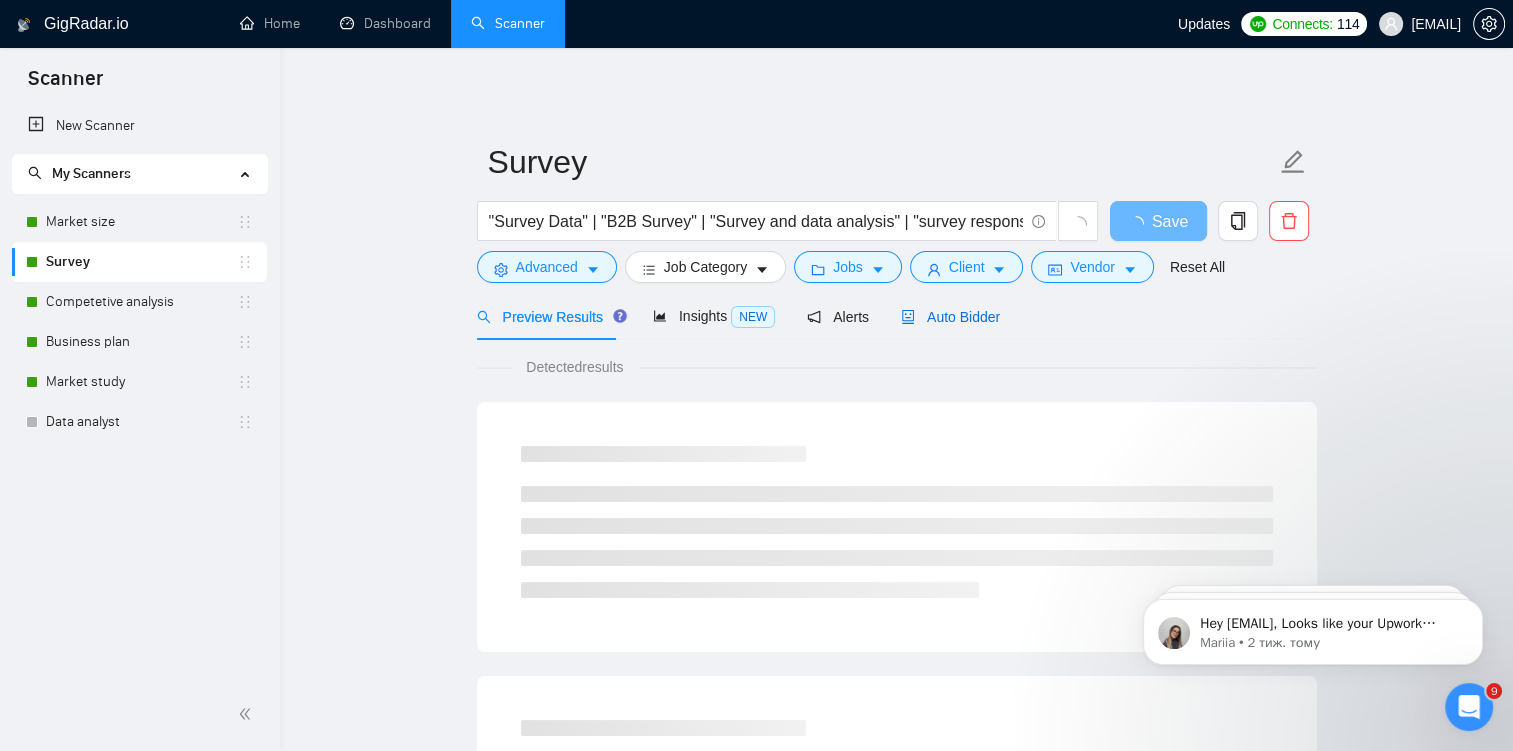 click on "Auto Bidder" at bounding box center (950, 317) 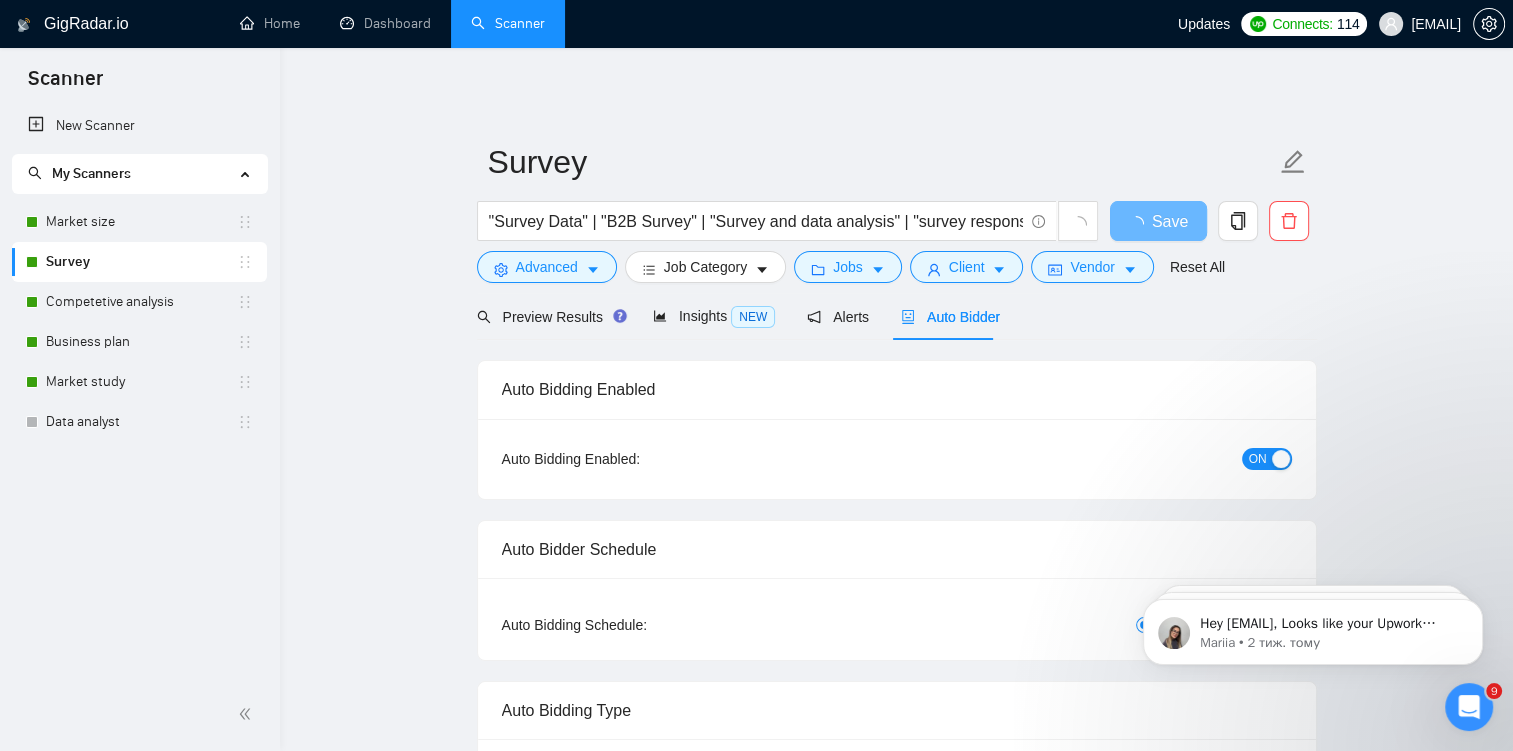 checkbox on "true" 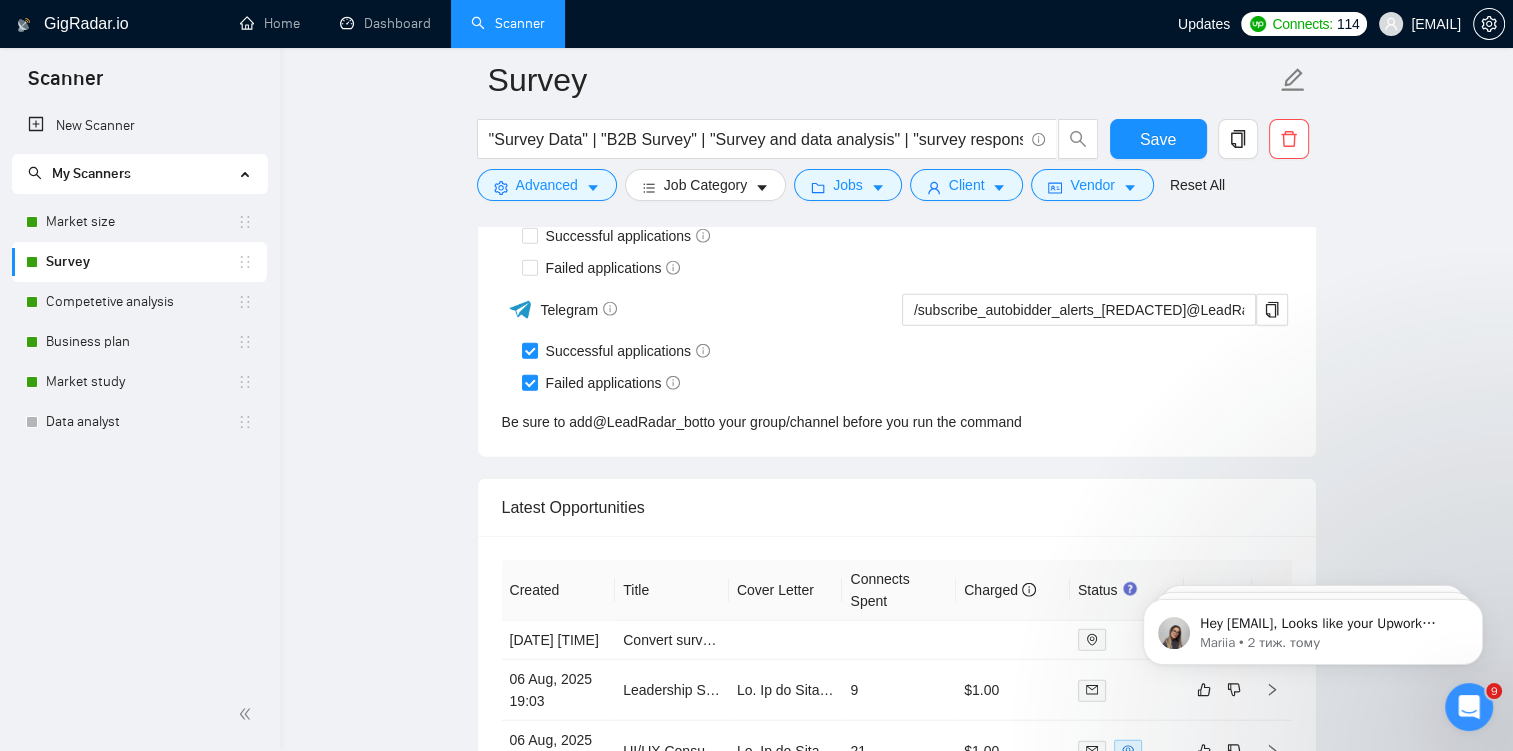 scroll, scrollTop: 5000, scrollLeft: 0, axis: vertical 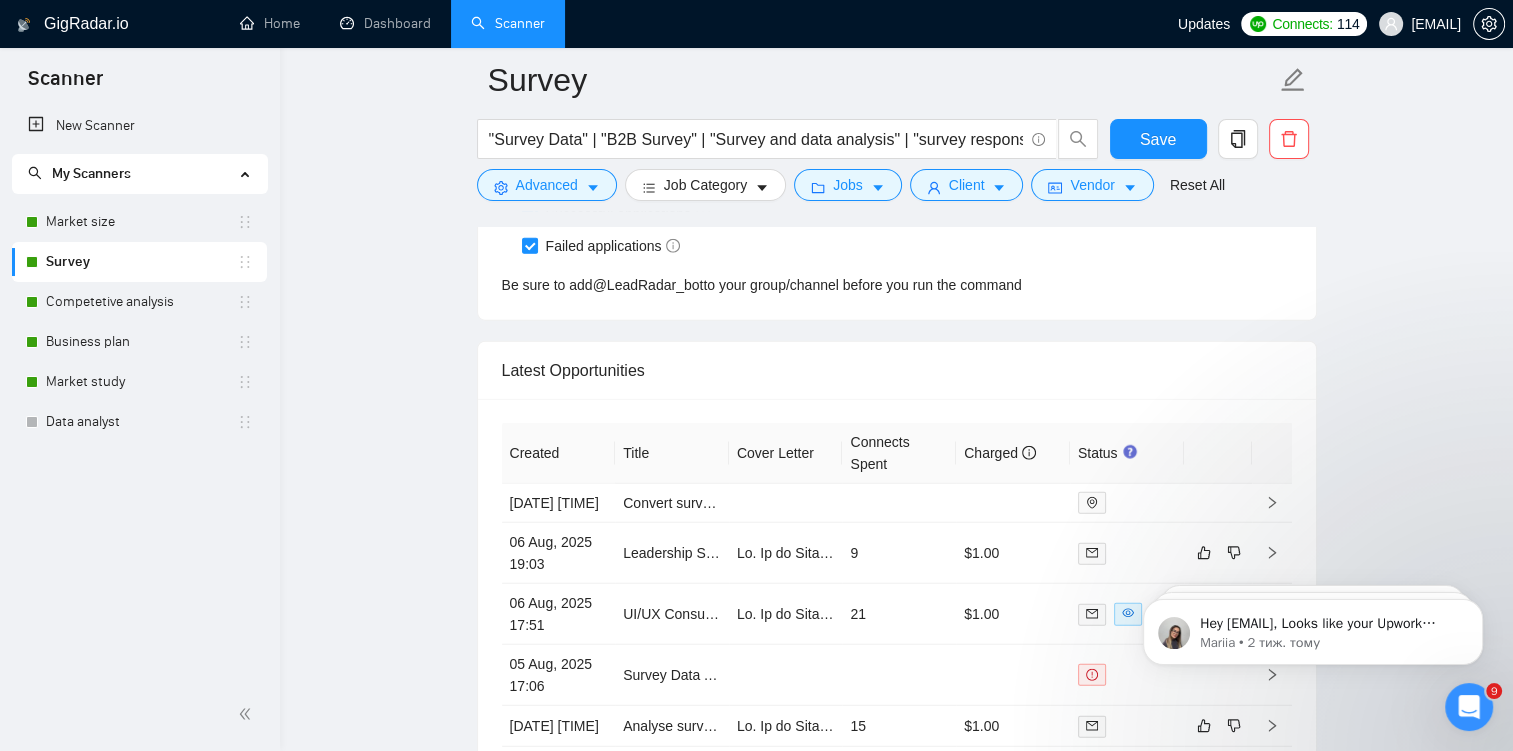 drag, startPoint x: 166, startPoint y: 308, endPoint x: 731, endPoint y: 239, distance: 569.1977 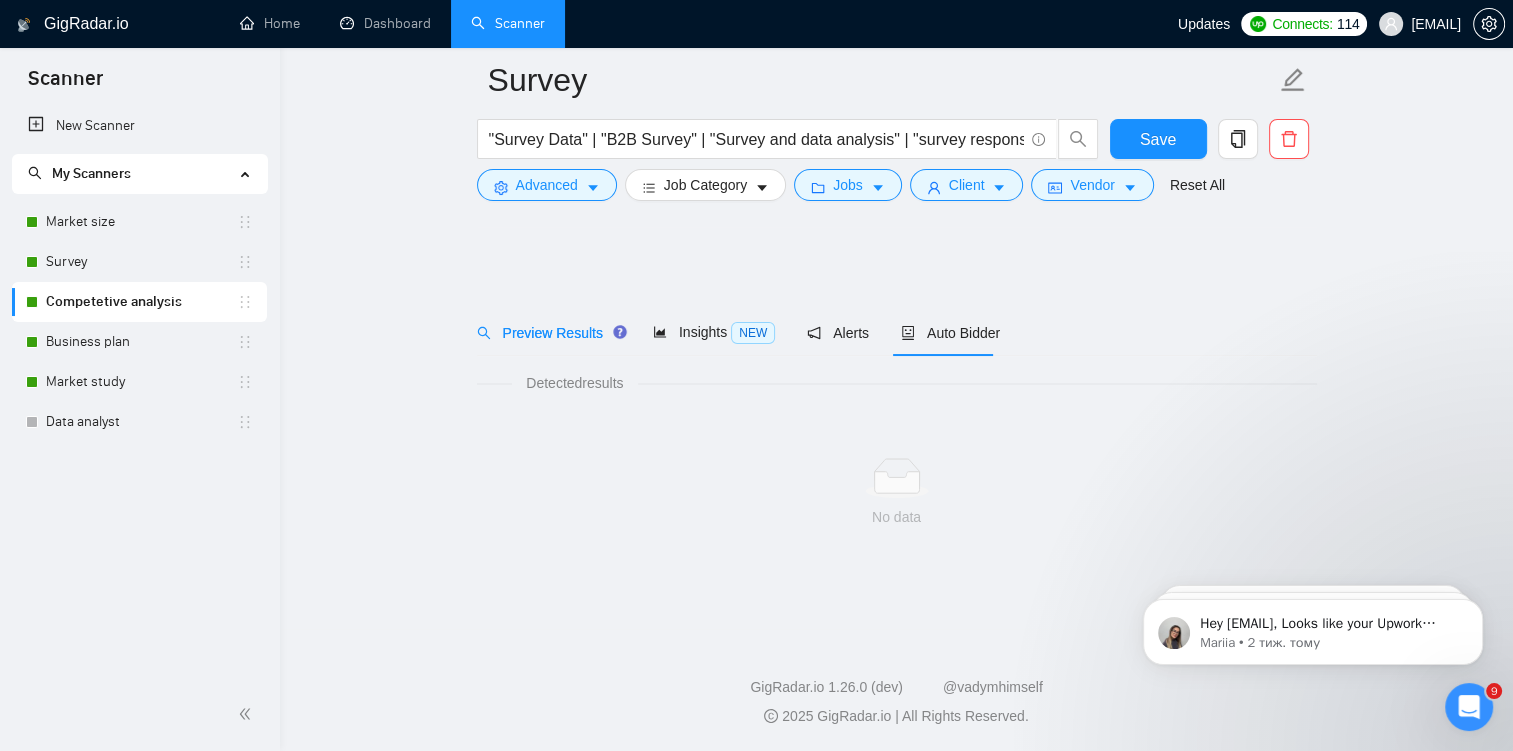 scroll, scrollTop: 0, scrollLeft: 0, axis: both 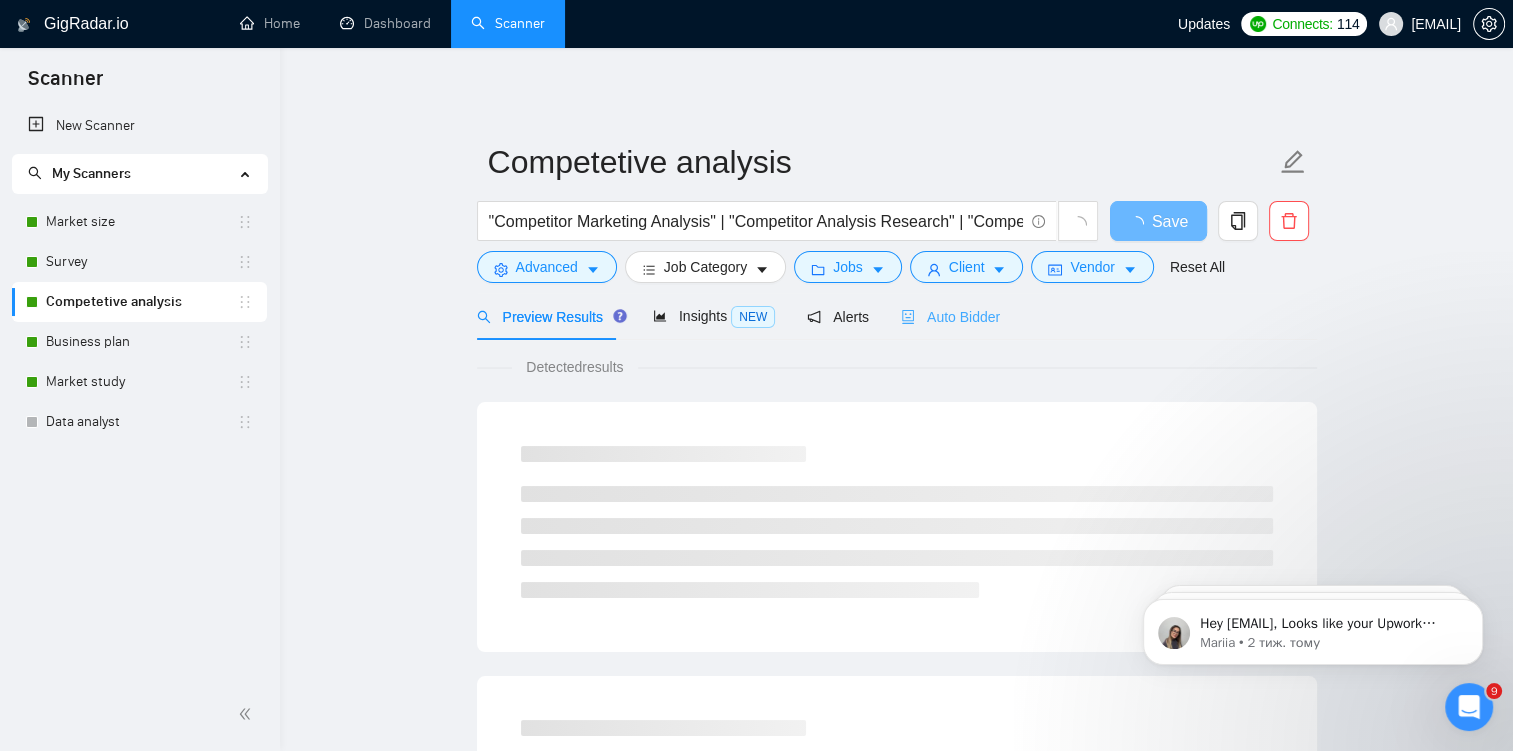click on "Auto Bidder" at bounding box center [950, 316] 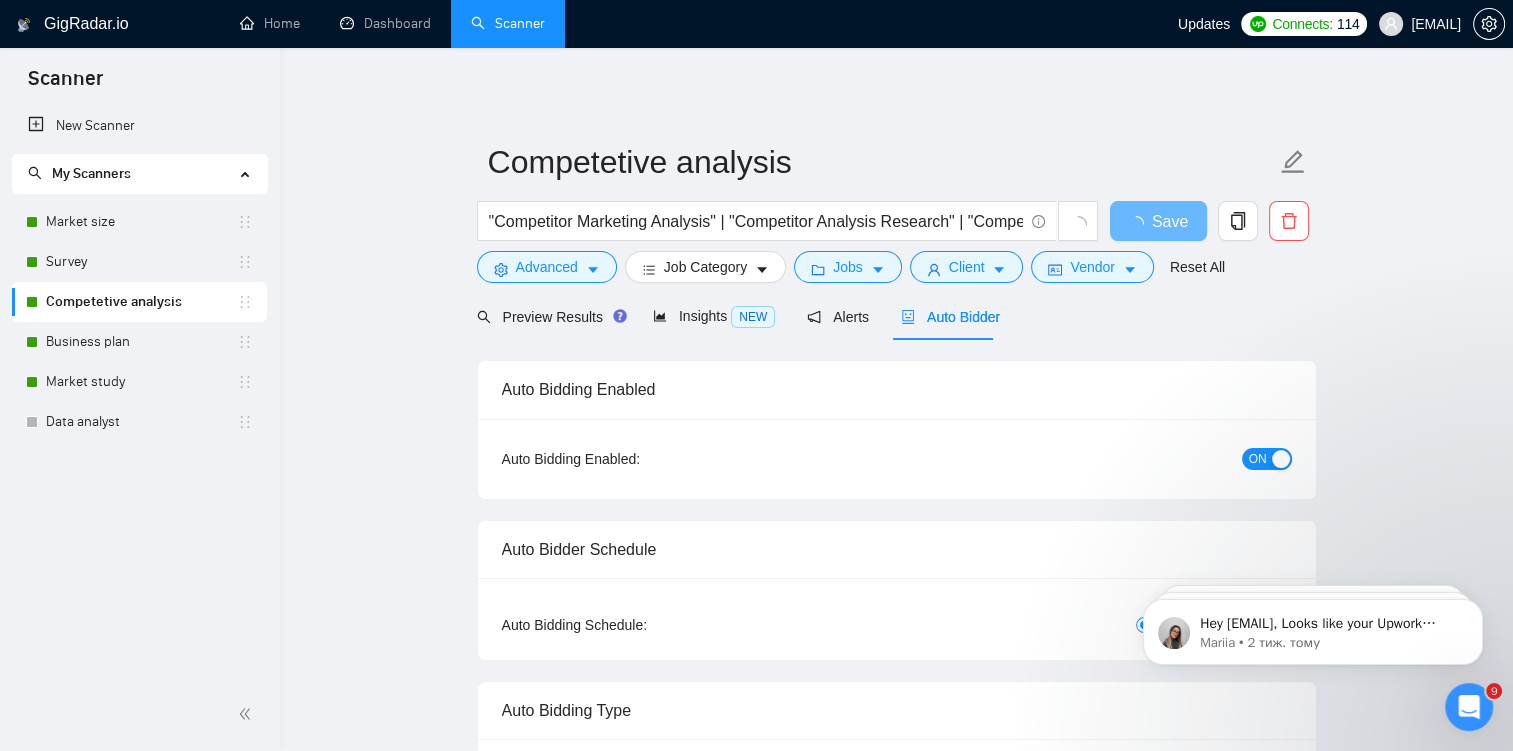checkbox on "true" 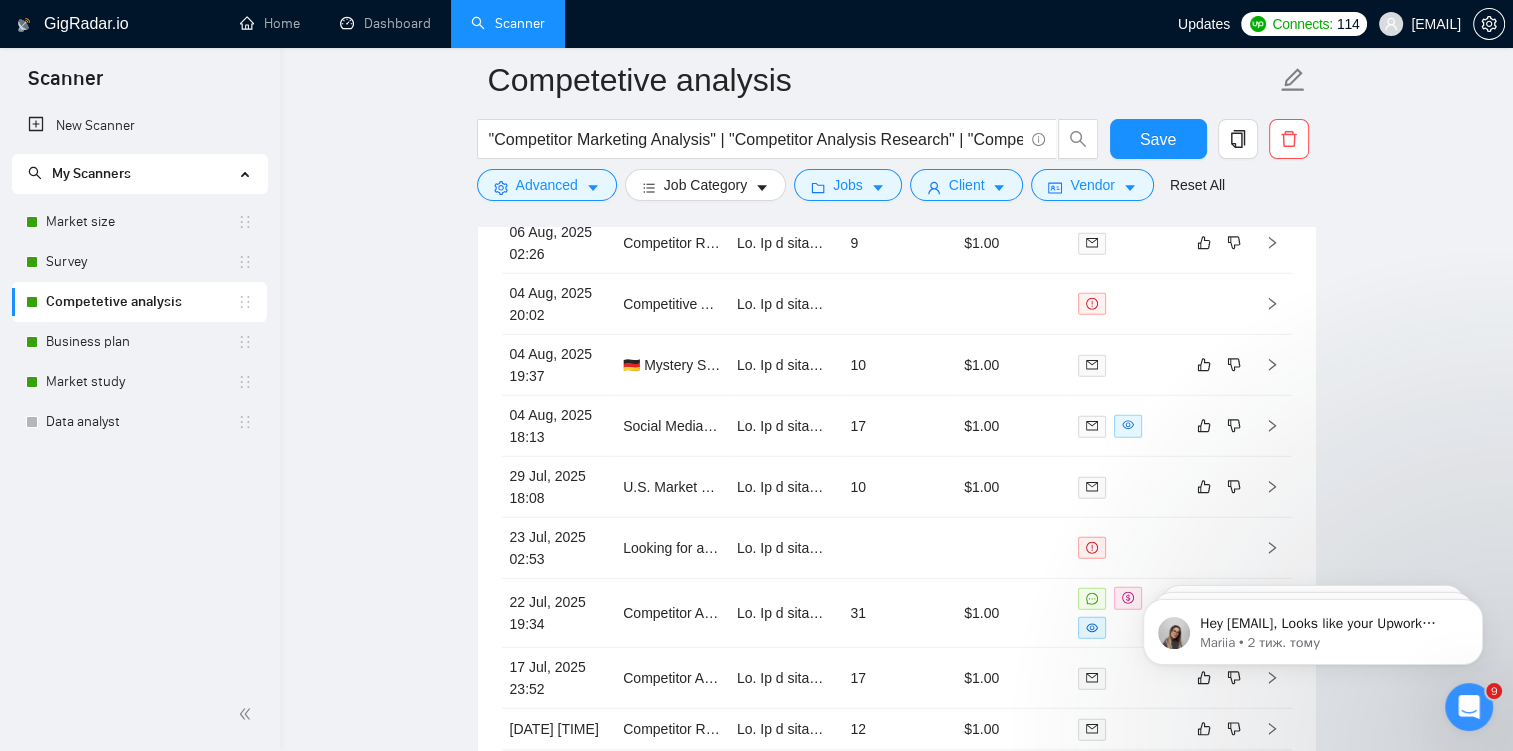 scroll, scrollTop: 5382, scrollLeft: 0, axis: vertical 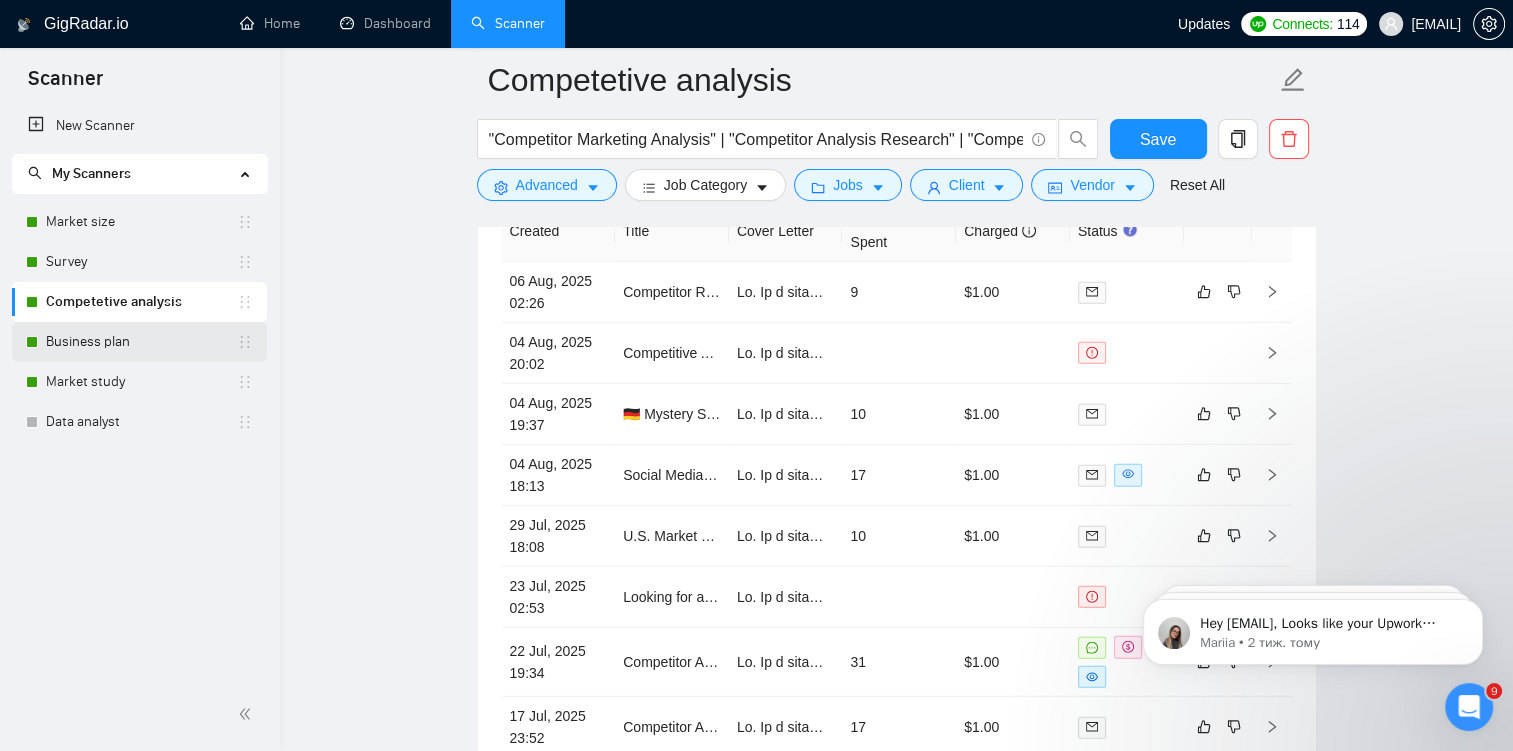 click on "Business plan" at bounding box center (141, 342) 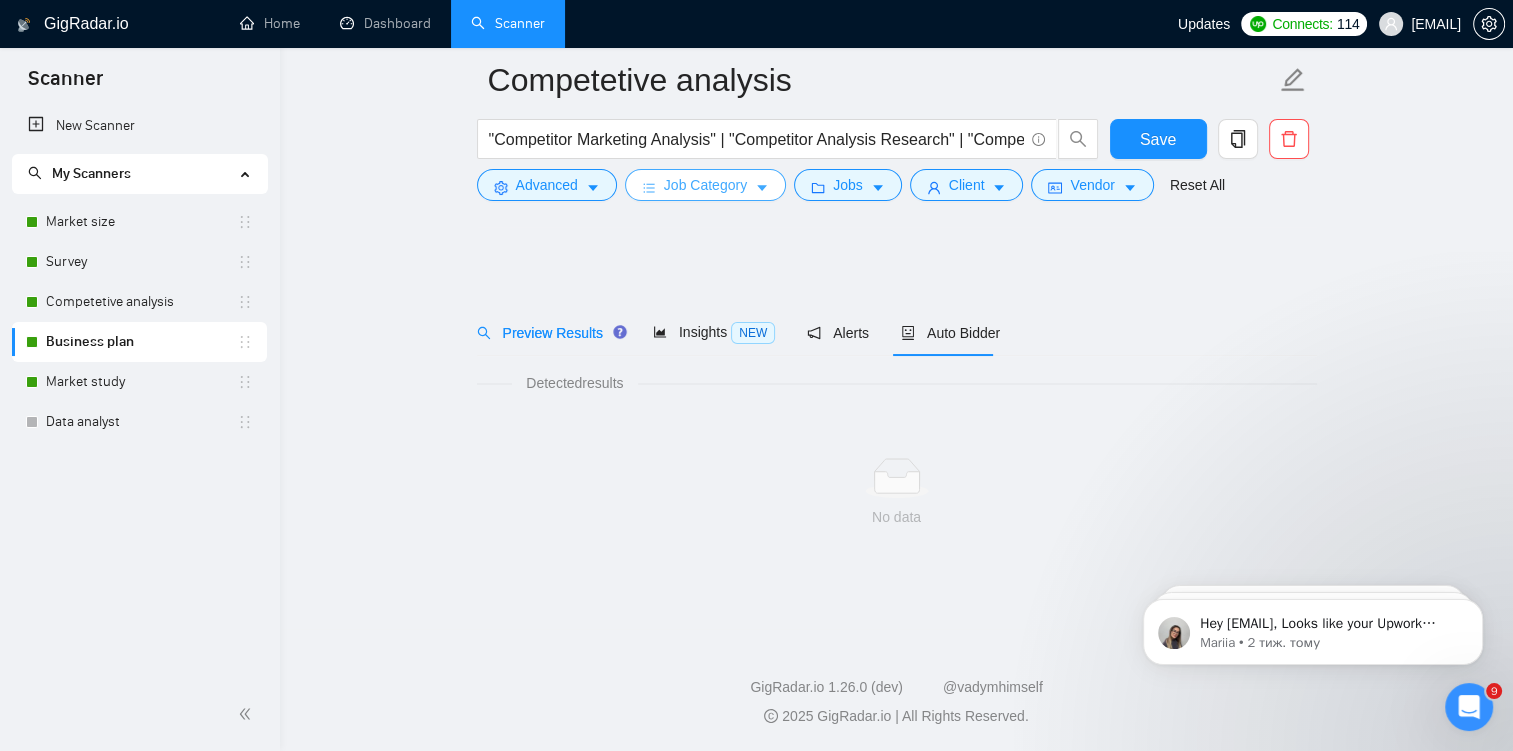 scroll, scrollTop: 0, scrollLeft: 0, axis: both 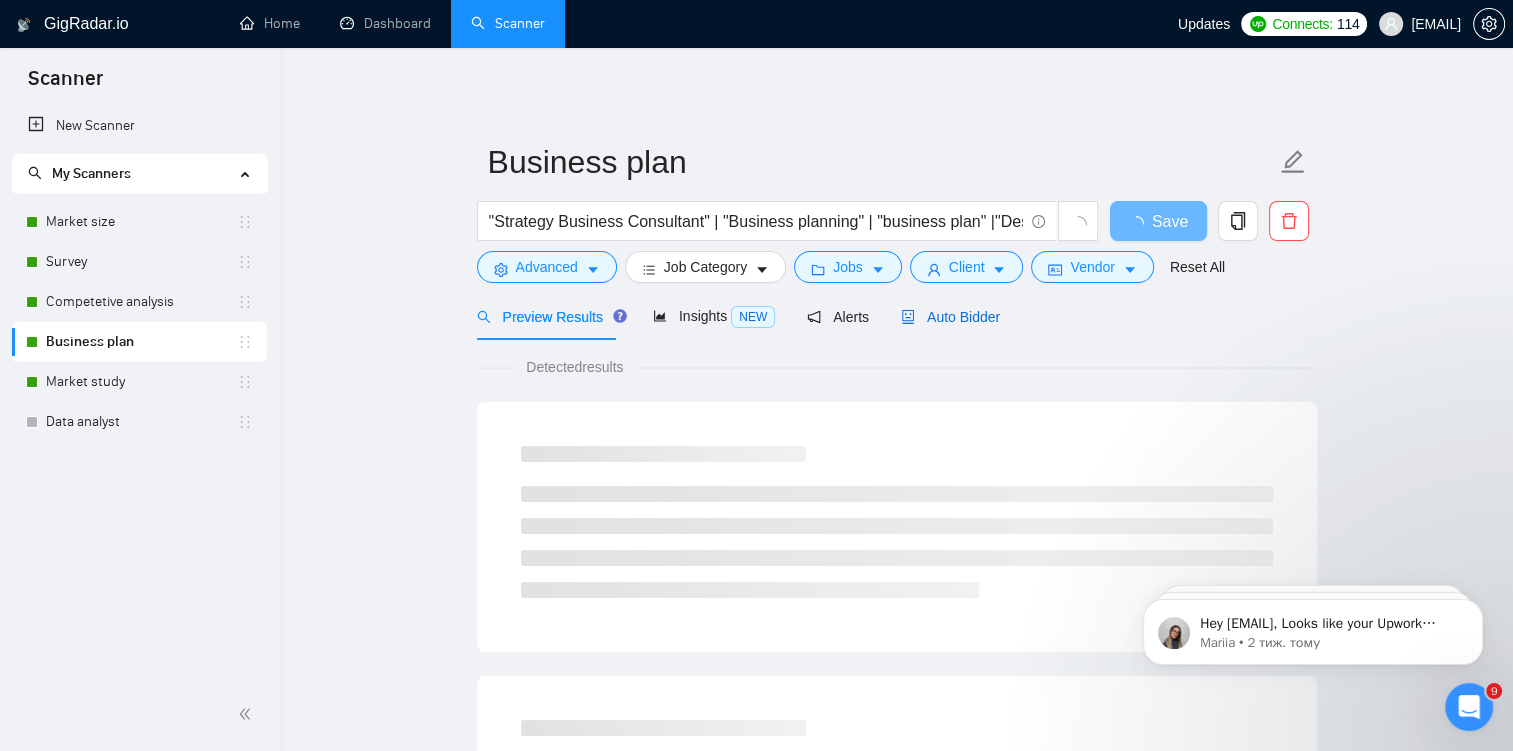 click on "Auto Bidder" at bounding box center (950, 317) 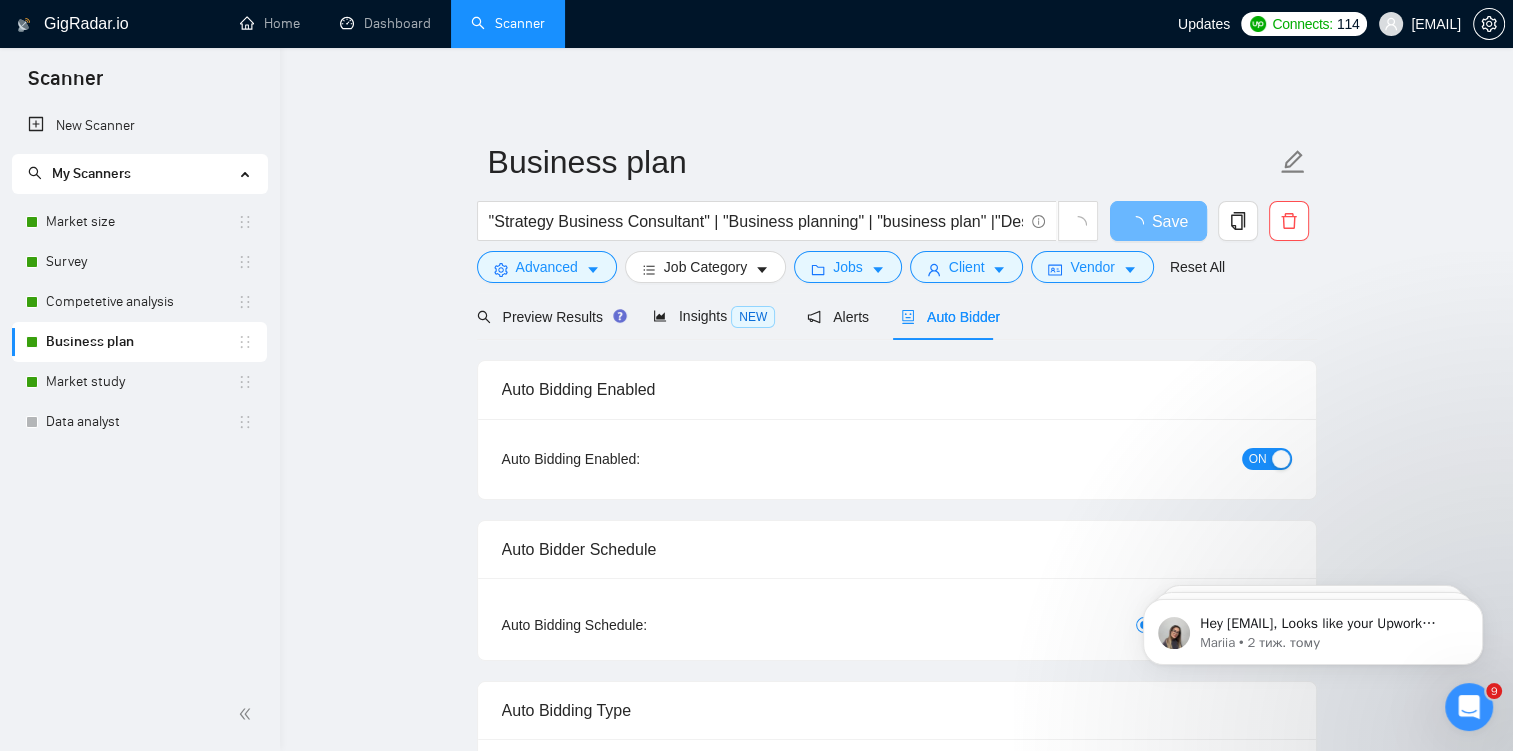 type 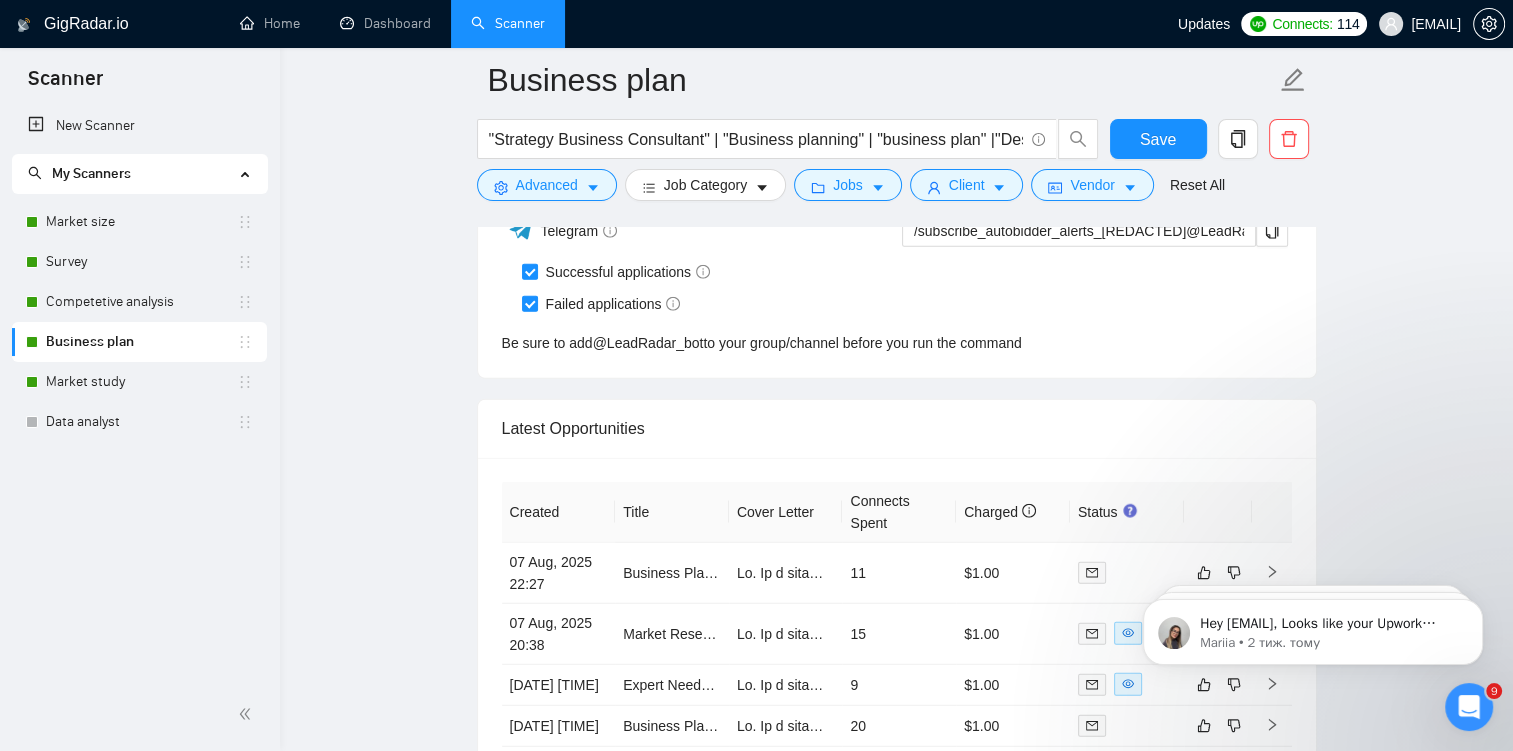 scroll, scrollTop: 5095, scrollLeft: 0, axis: vertical 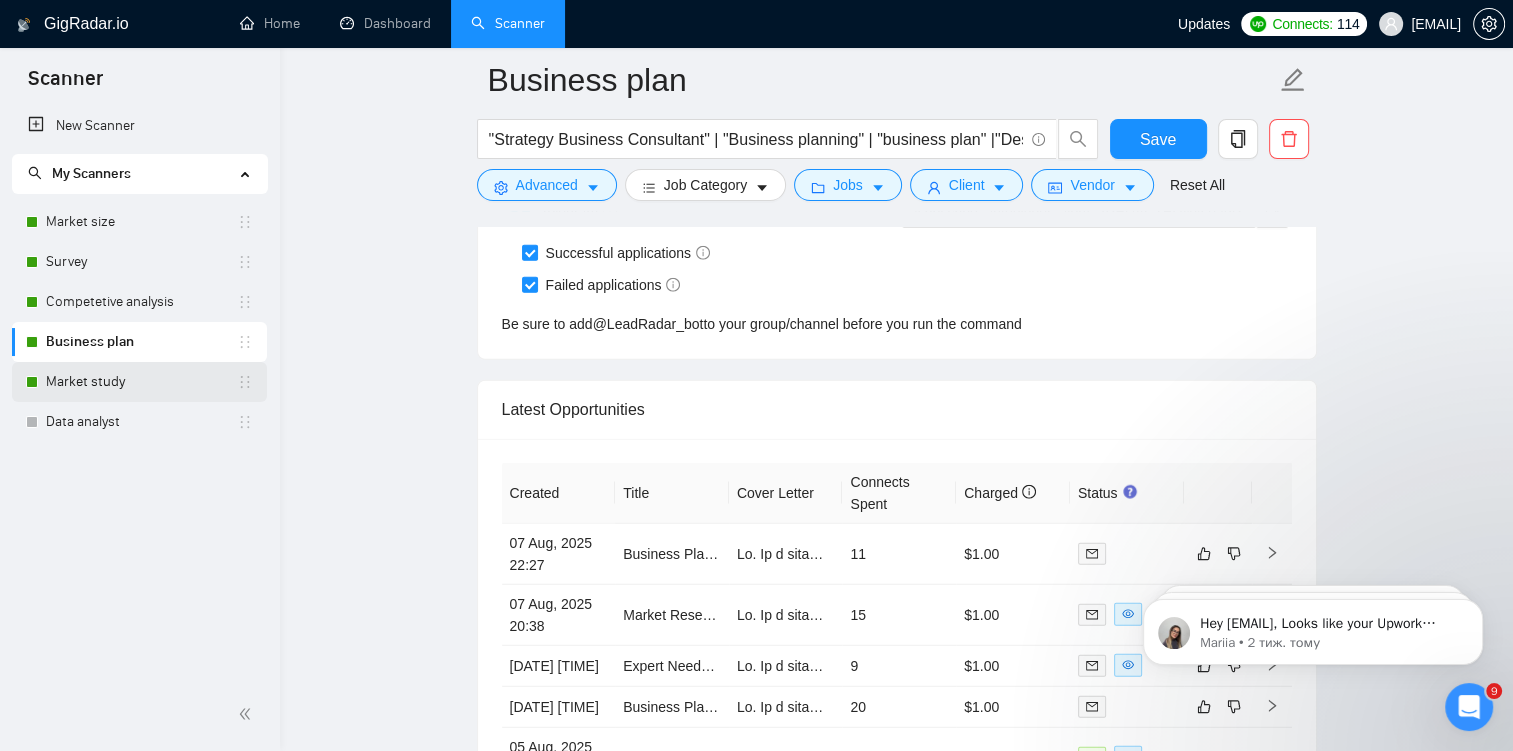 click on "Market study" at bounding box center (141, 382) 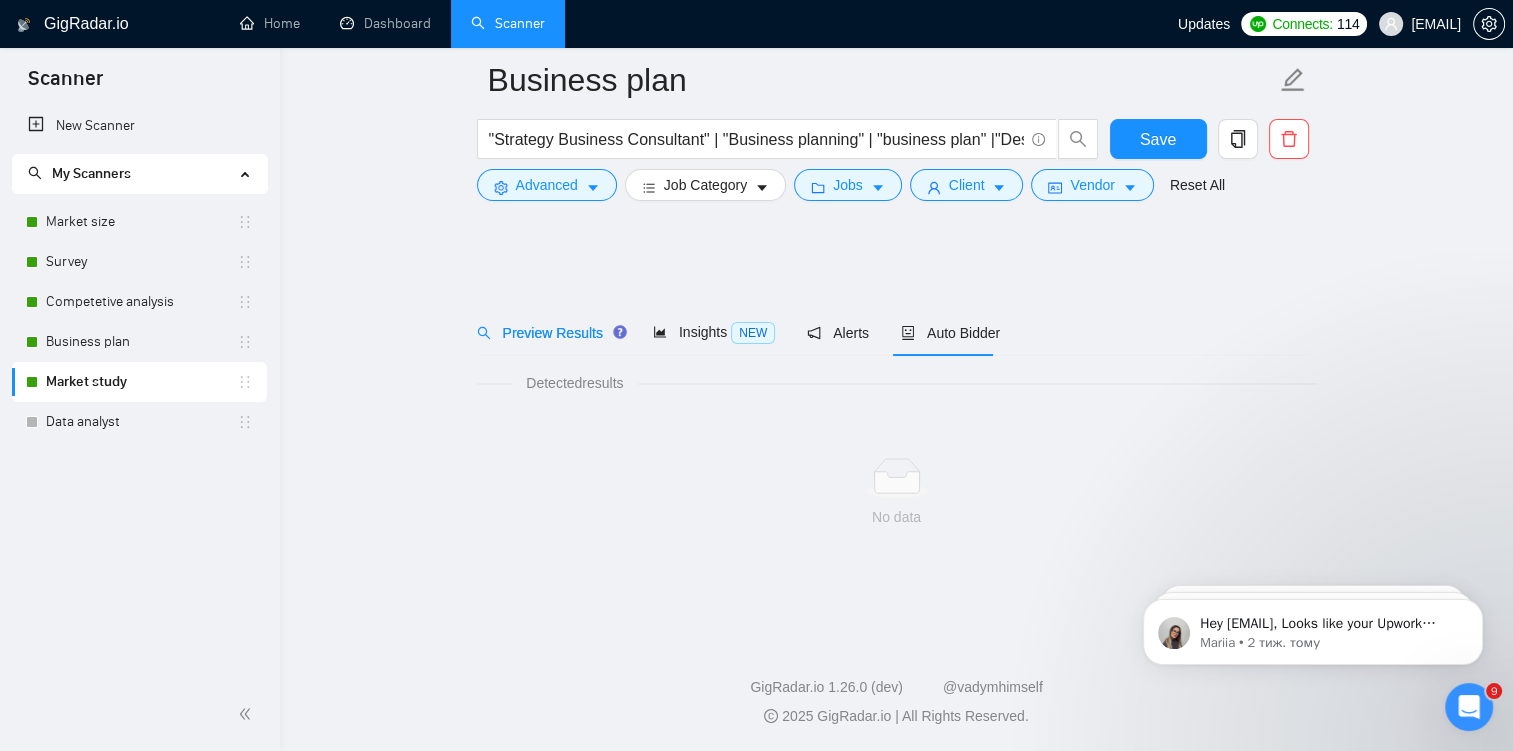 scroll, scrollTop: 0, scrollLeft: 0, axis: both 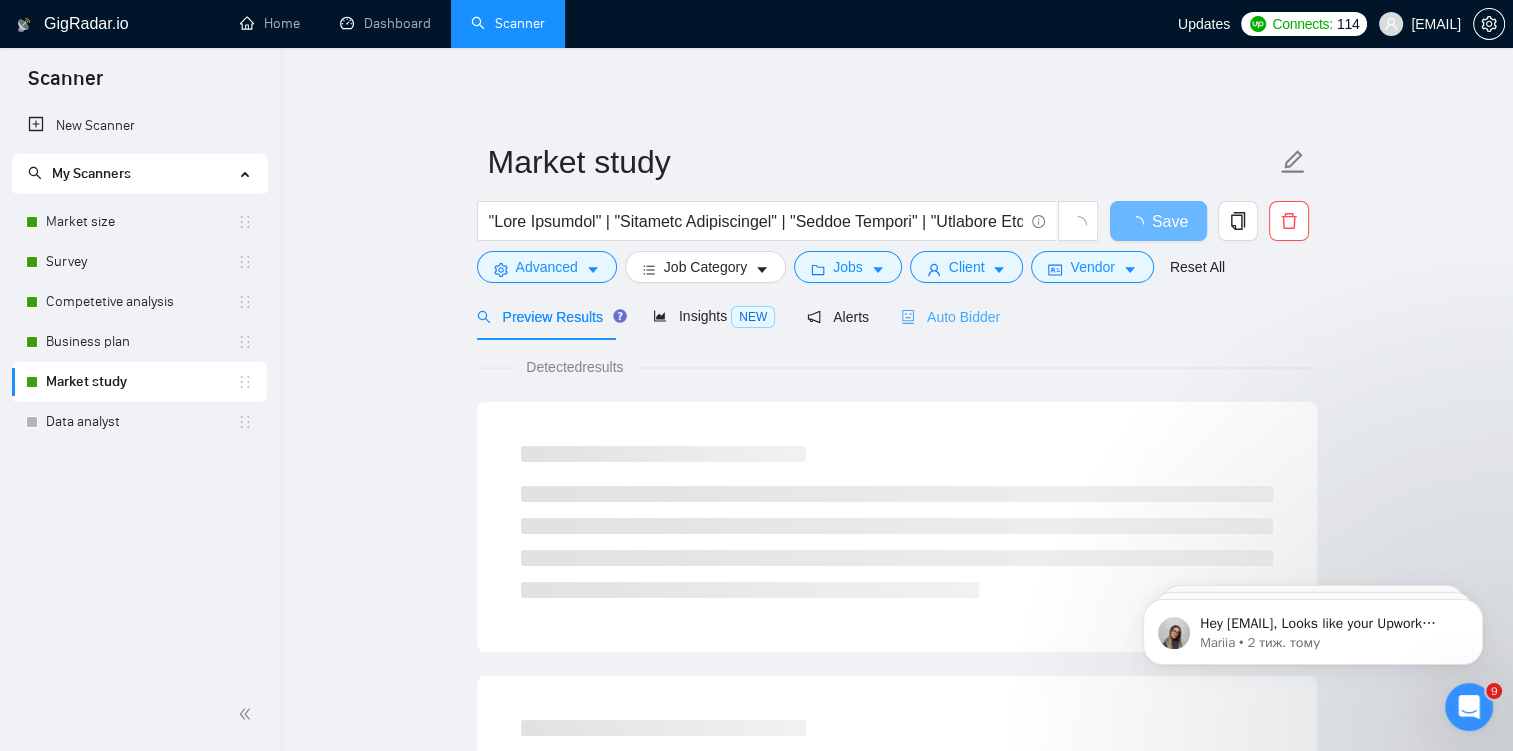 click on "Auto Bidder" at bounding box center [950, 316] 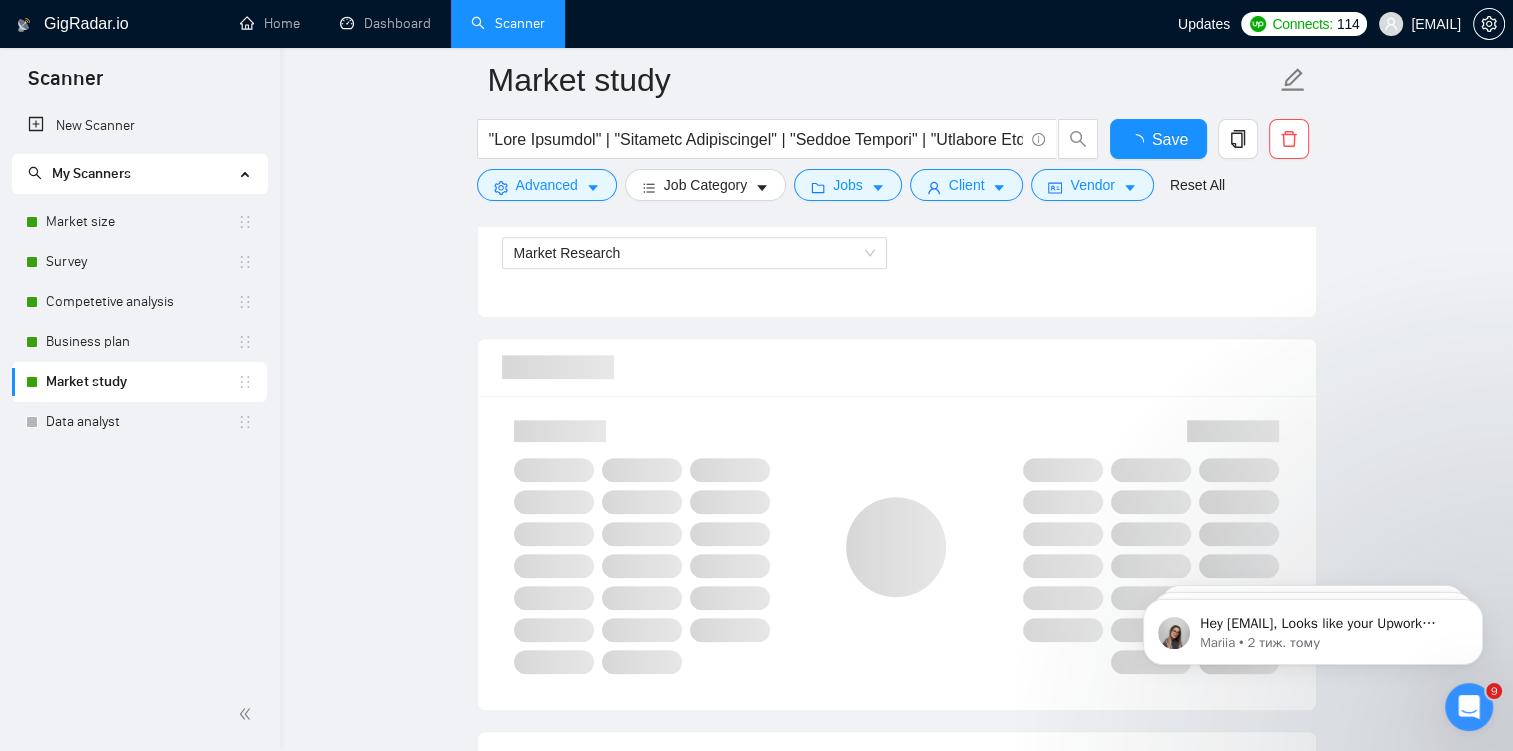 type 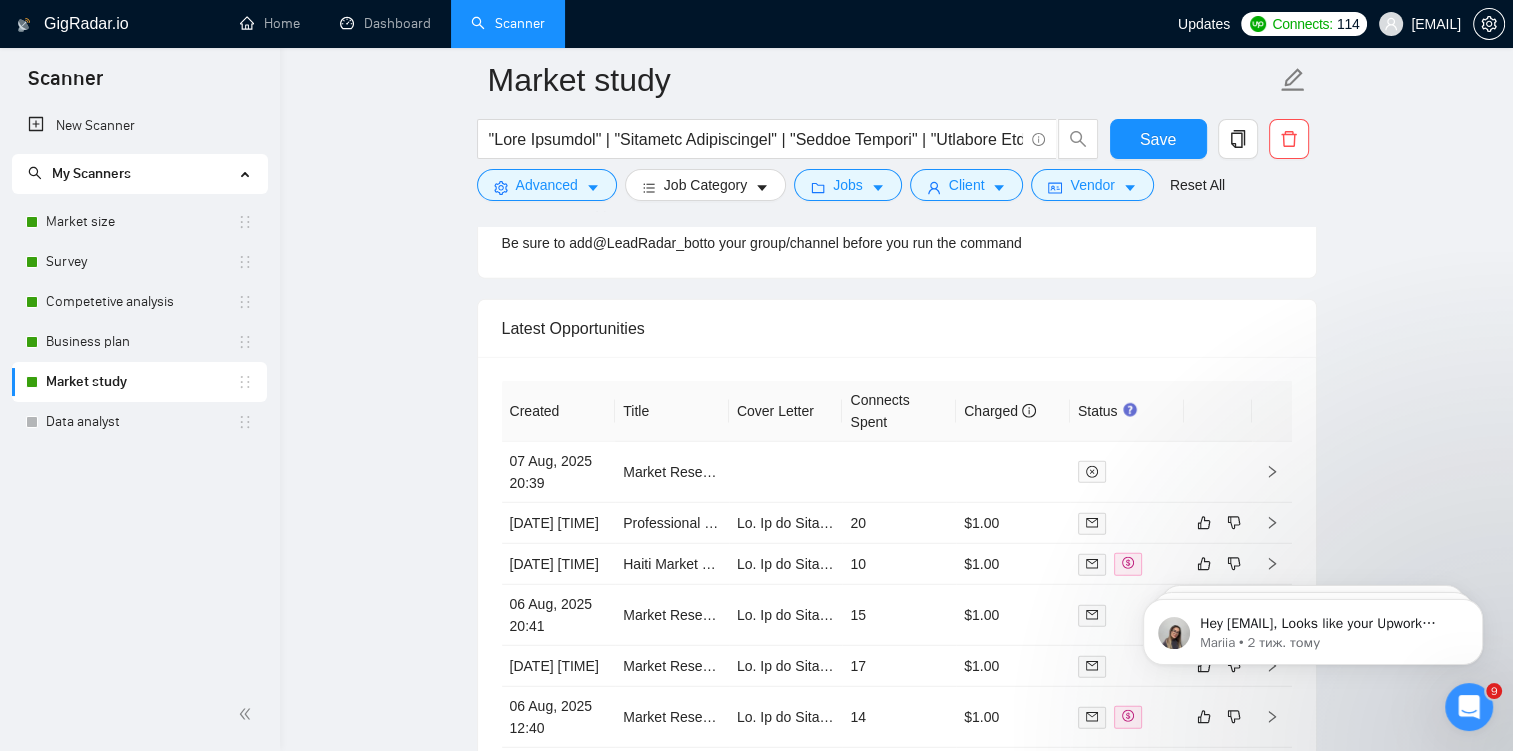 scroll, scrollTop: 5221, scrollLeft: 0, axis: vertical 